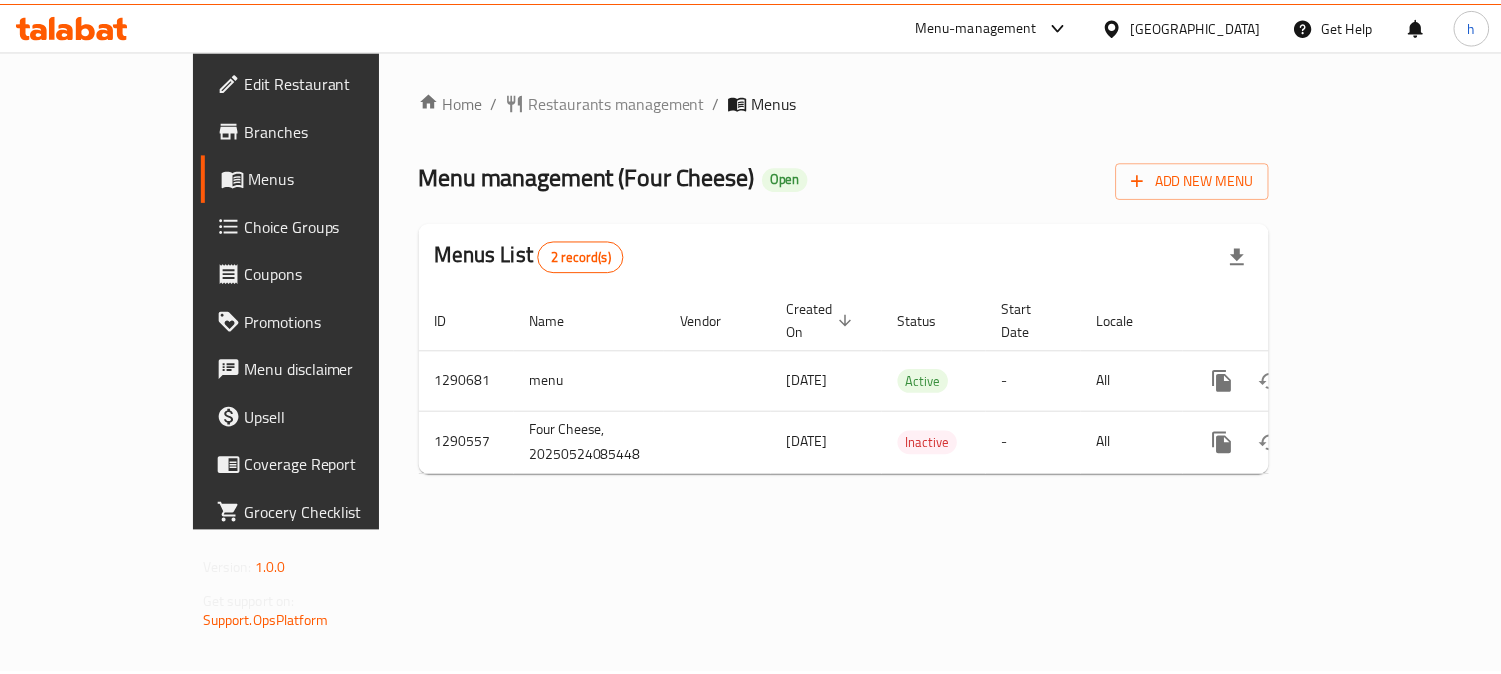 scroll, scrollTop: 0, scrollLeft: 0, axis: both 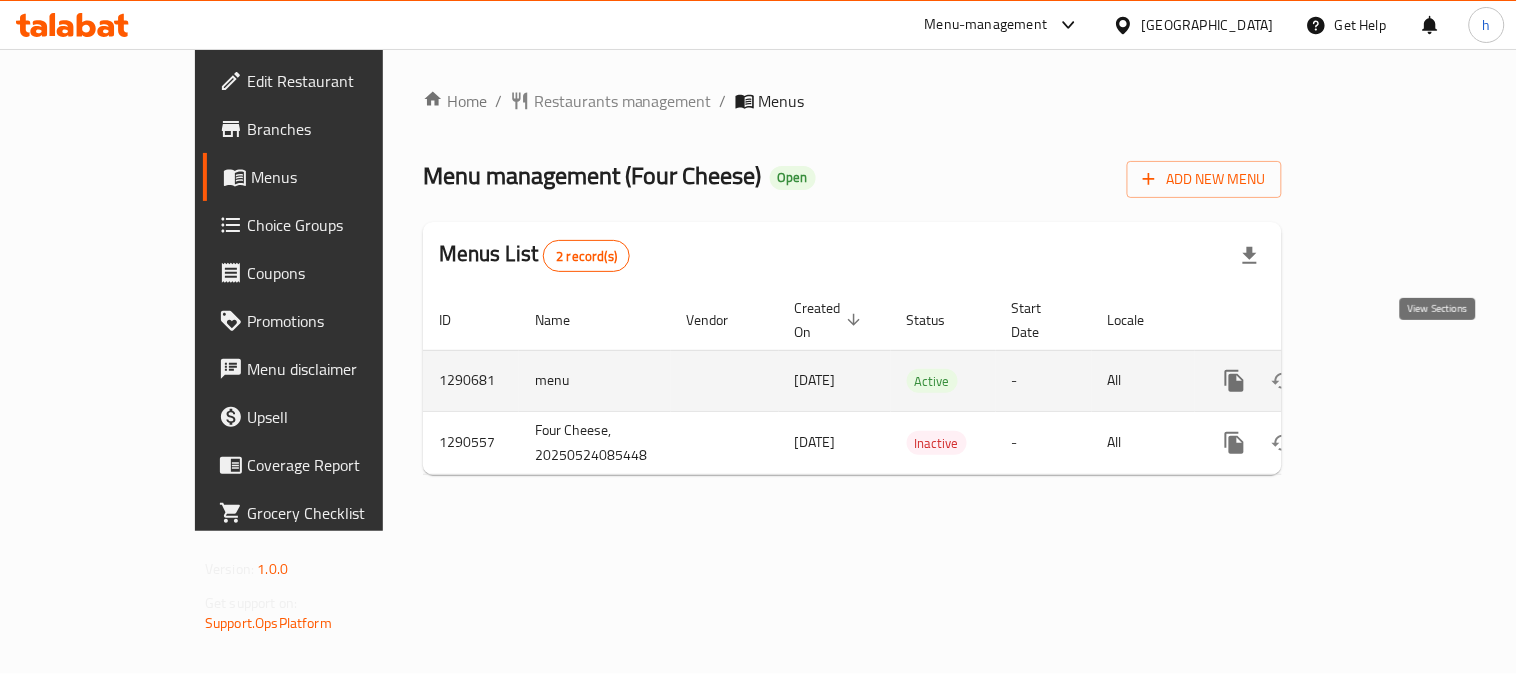 click 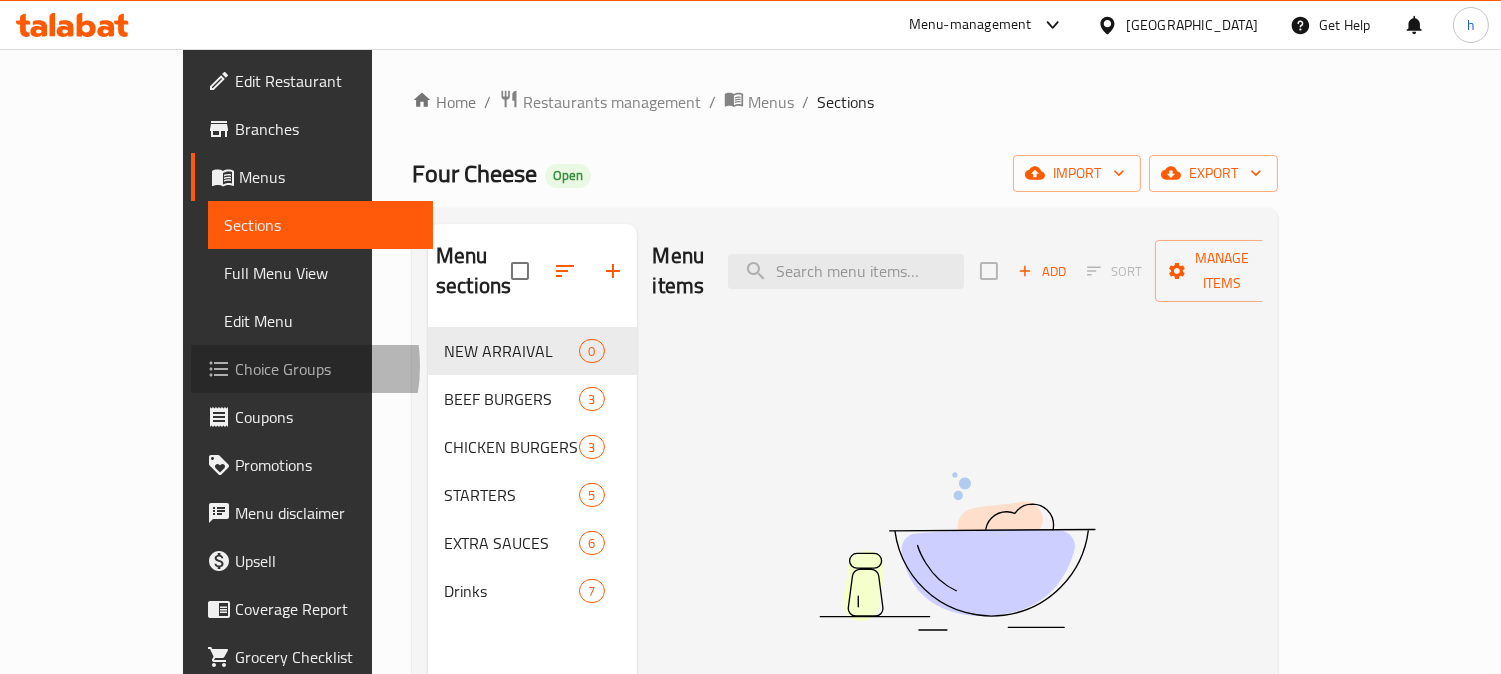click on "Choice Groups" at bounding box center [326, 369] 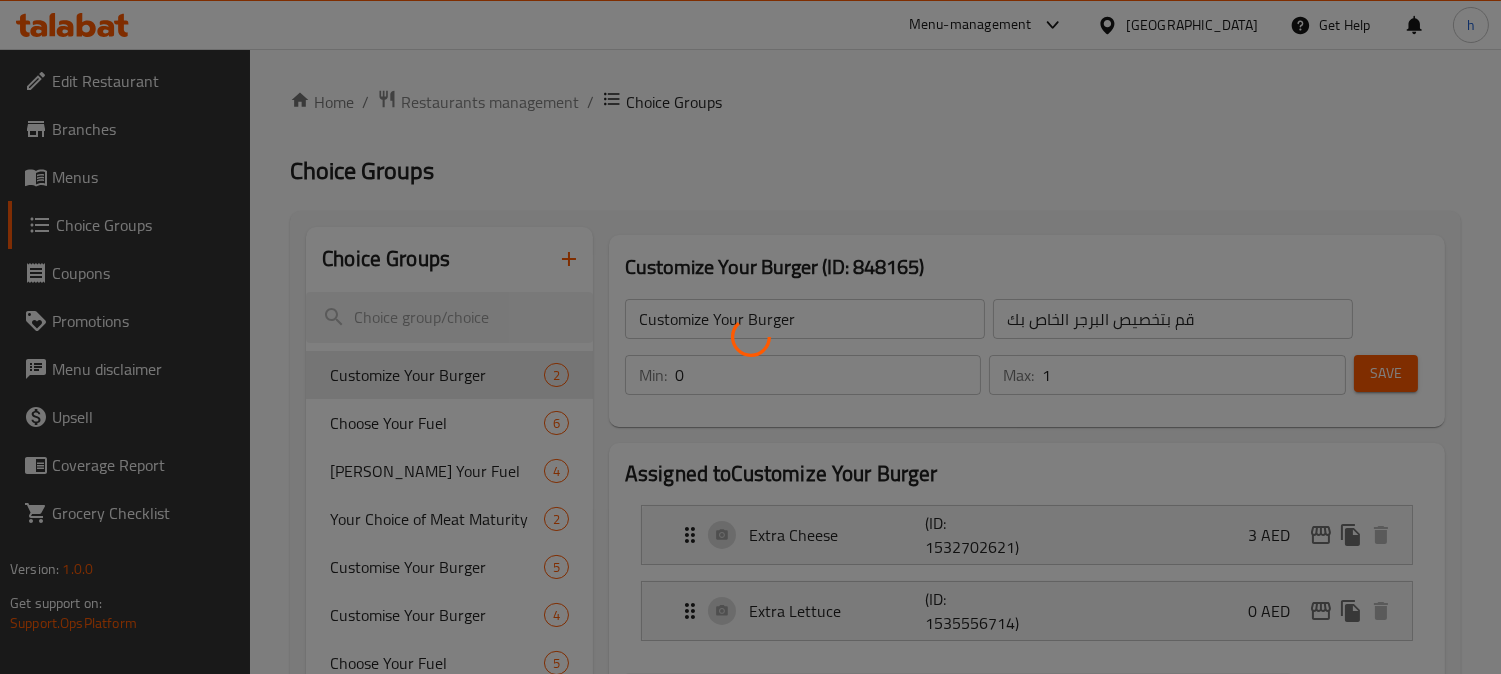 click at bounding box center [750, 337] 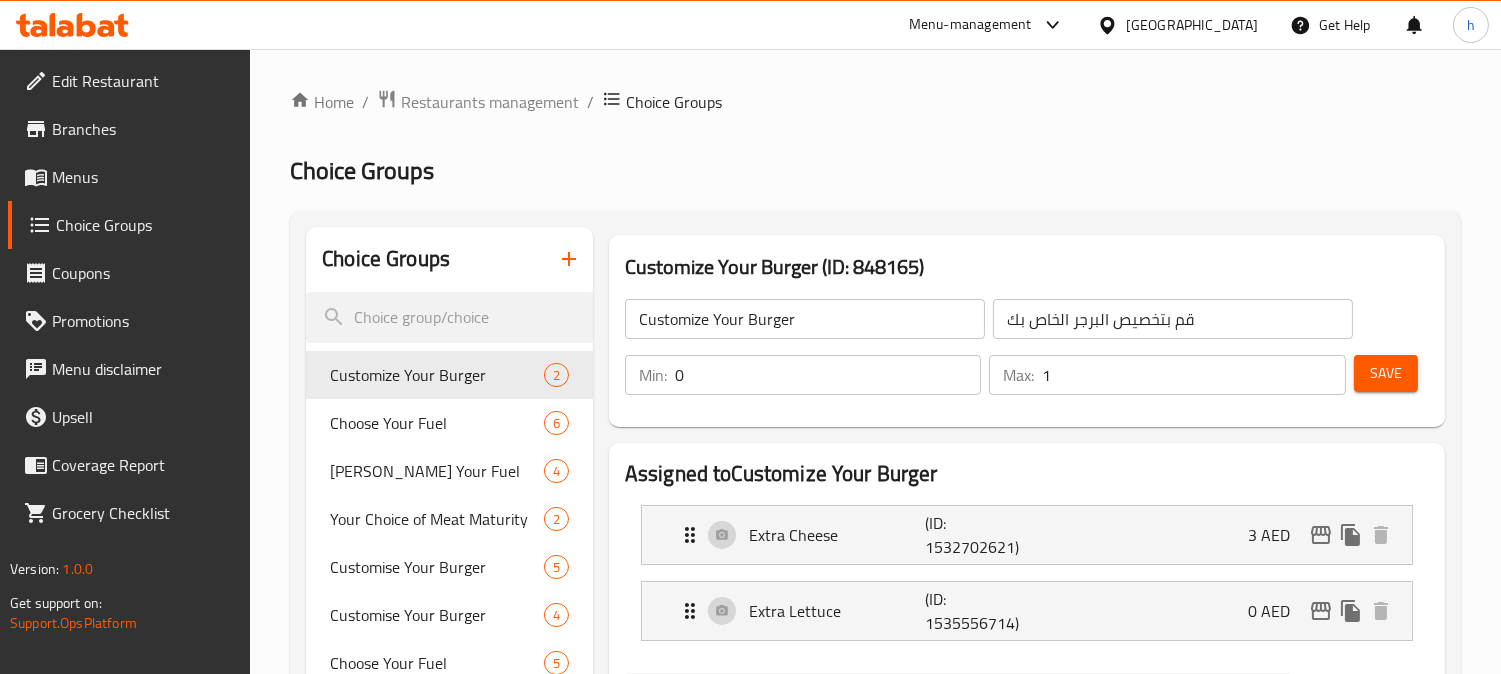 click at bounding box center [750, 337] 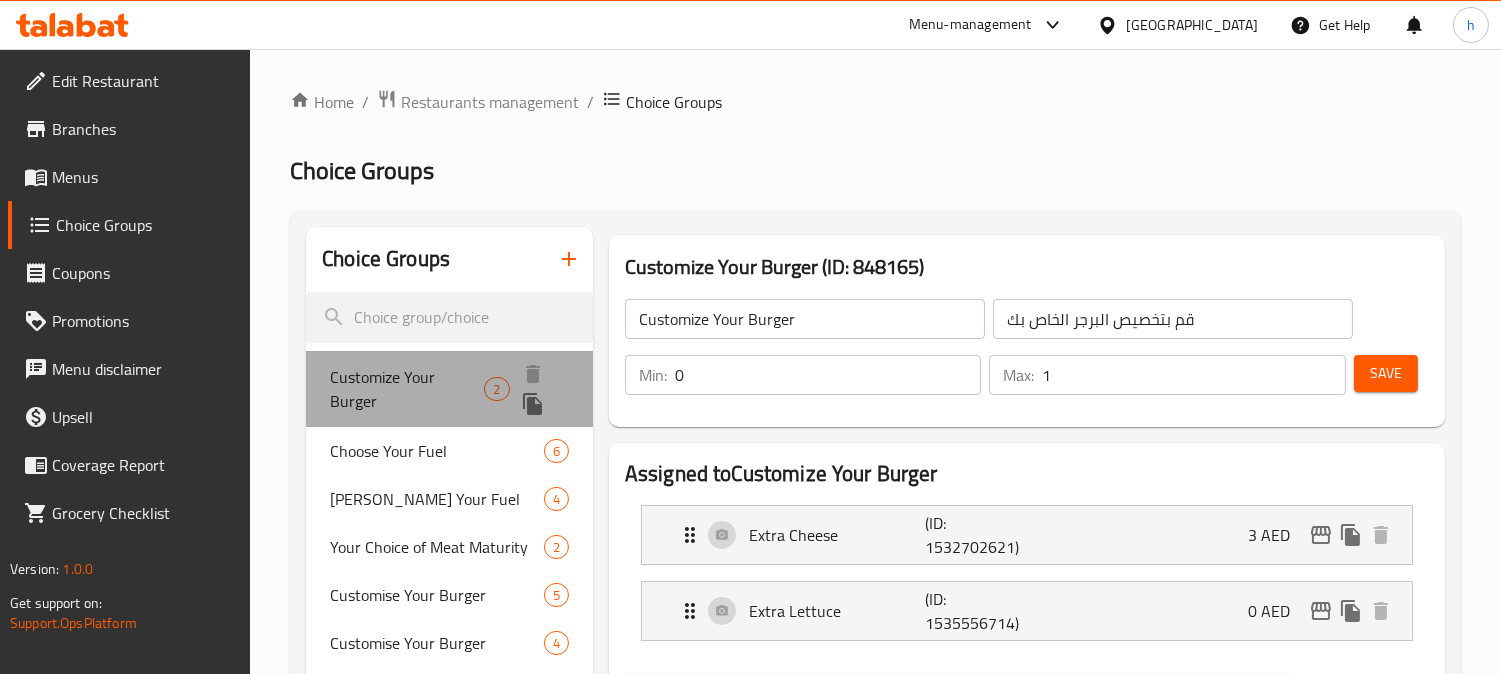 click on "Customize Your Burger" at bounding box center [407, 389] 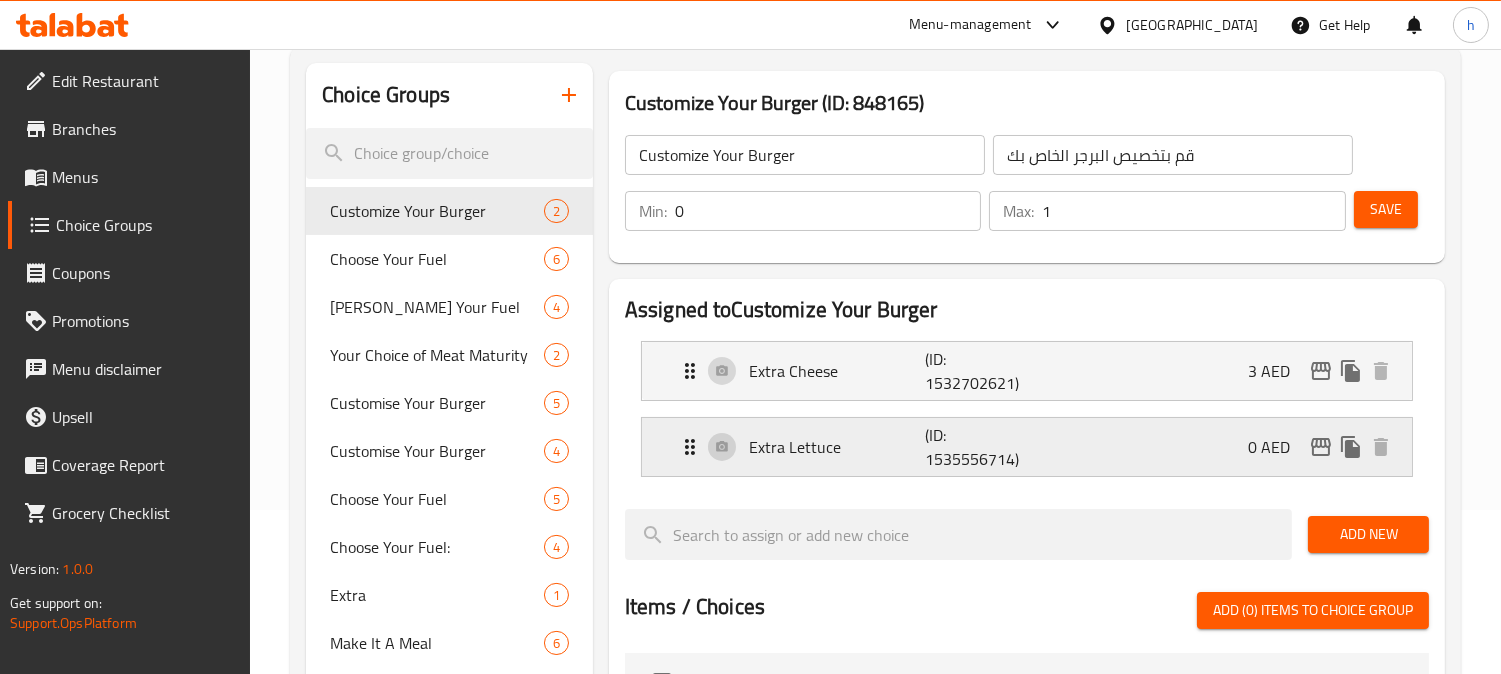 scroll, scrollTop: 222, scrollLeft: 0, axis: vertical 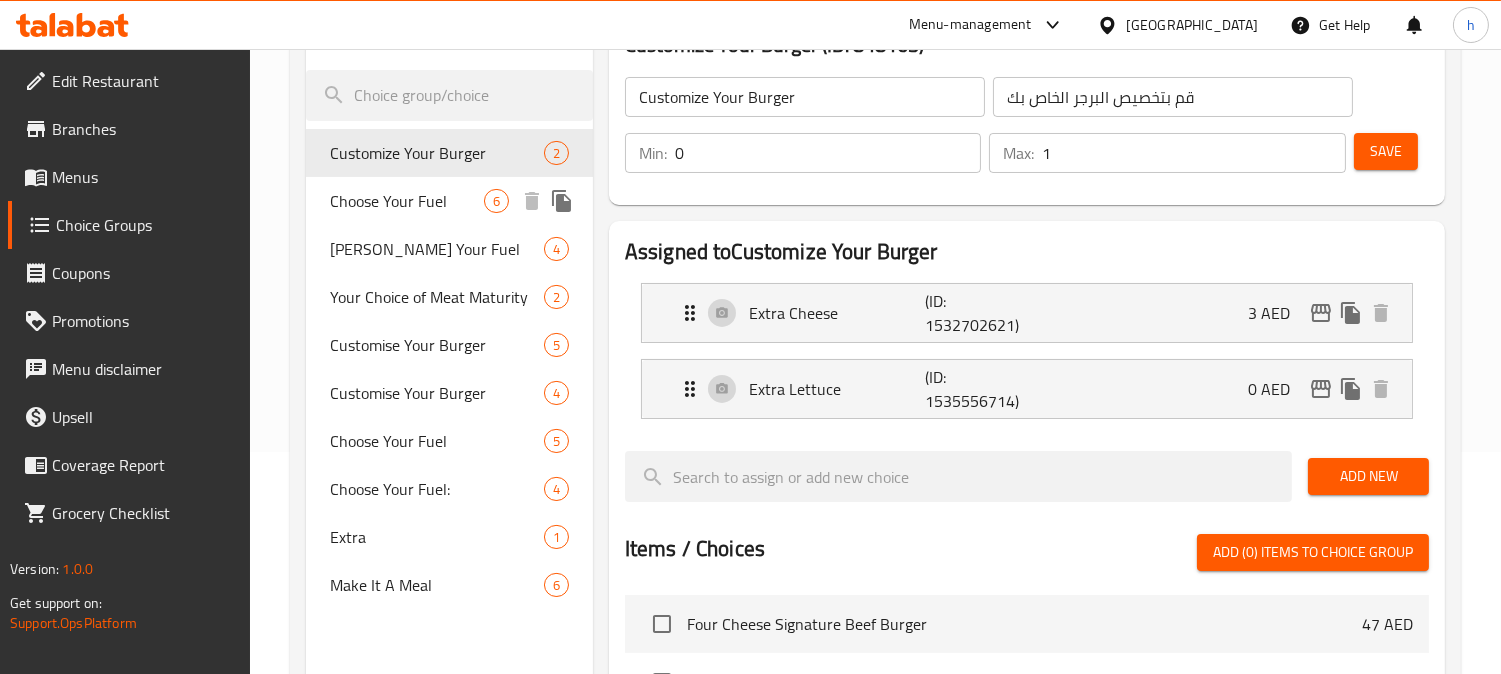 click on "Choose Your Fuel" at bounding box center (407, 201) 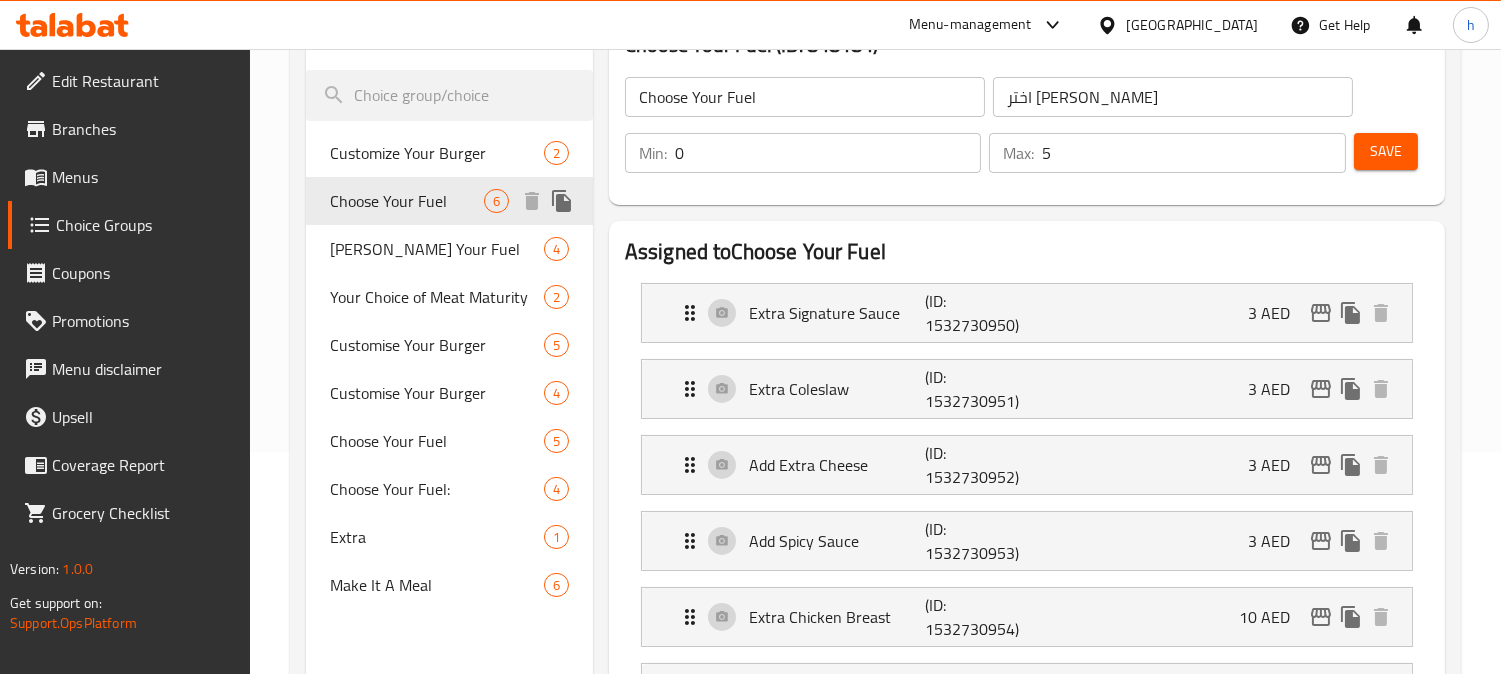 click on "Choose Your Fuel" at bounding box center (407, 201) 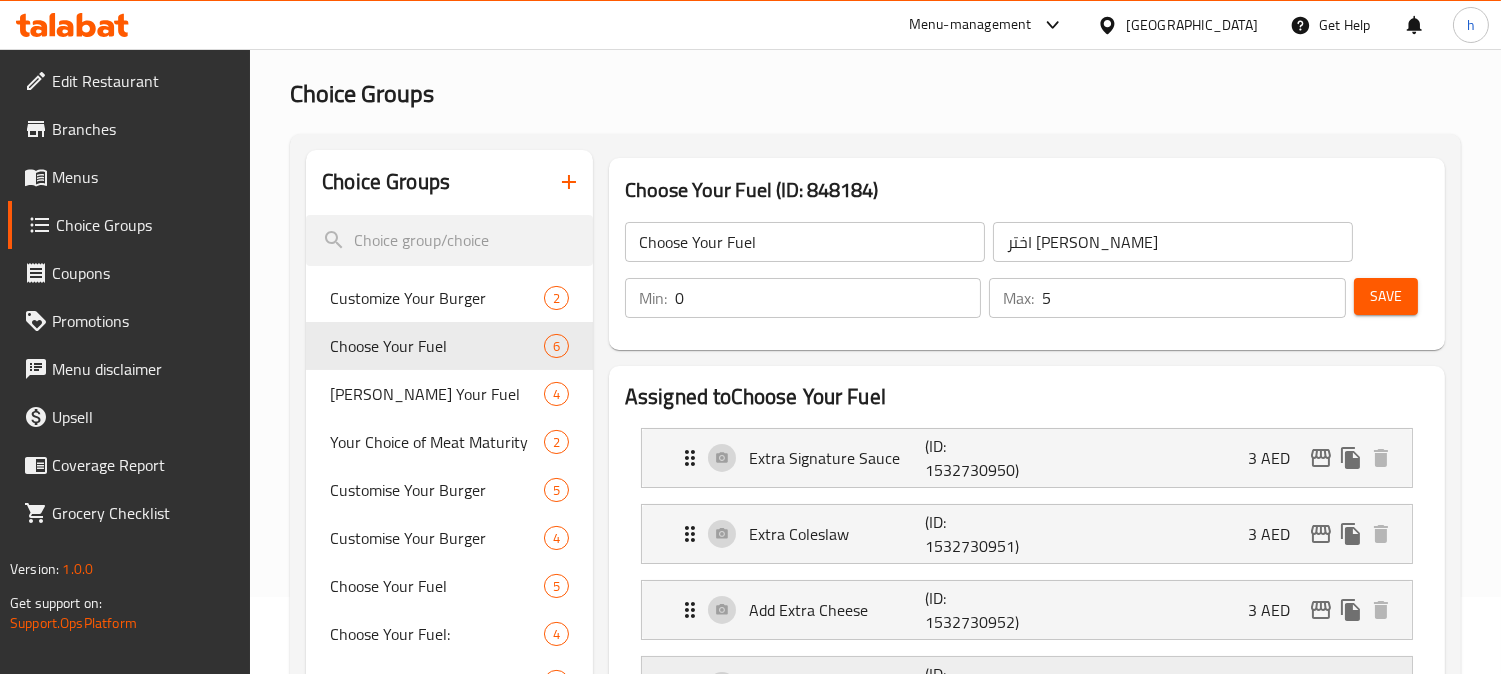 scroll, scrollTop: 0, scrollLeft: 0, axis: both 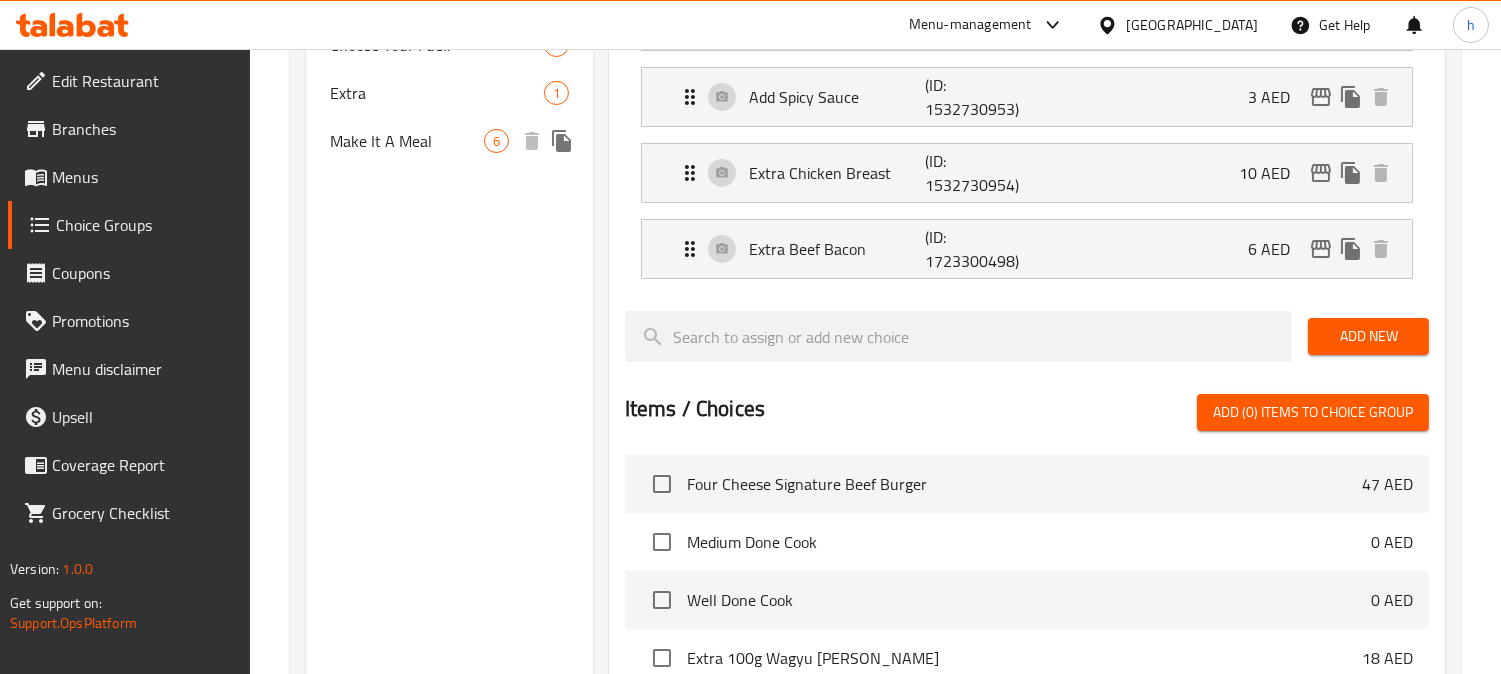 click on "Make It A Meal" at bounding box center (407, 141) 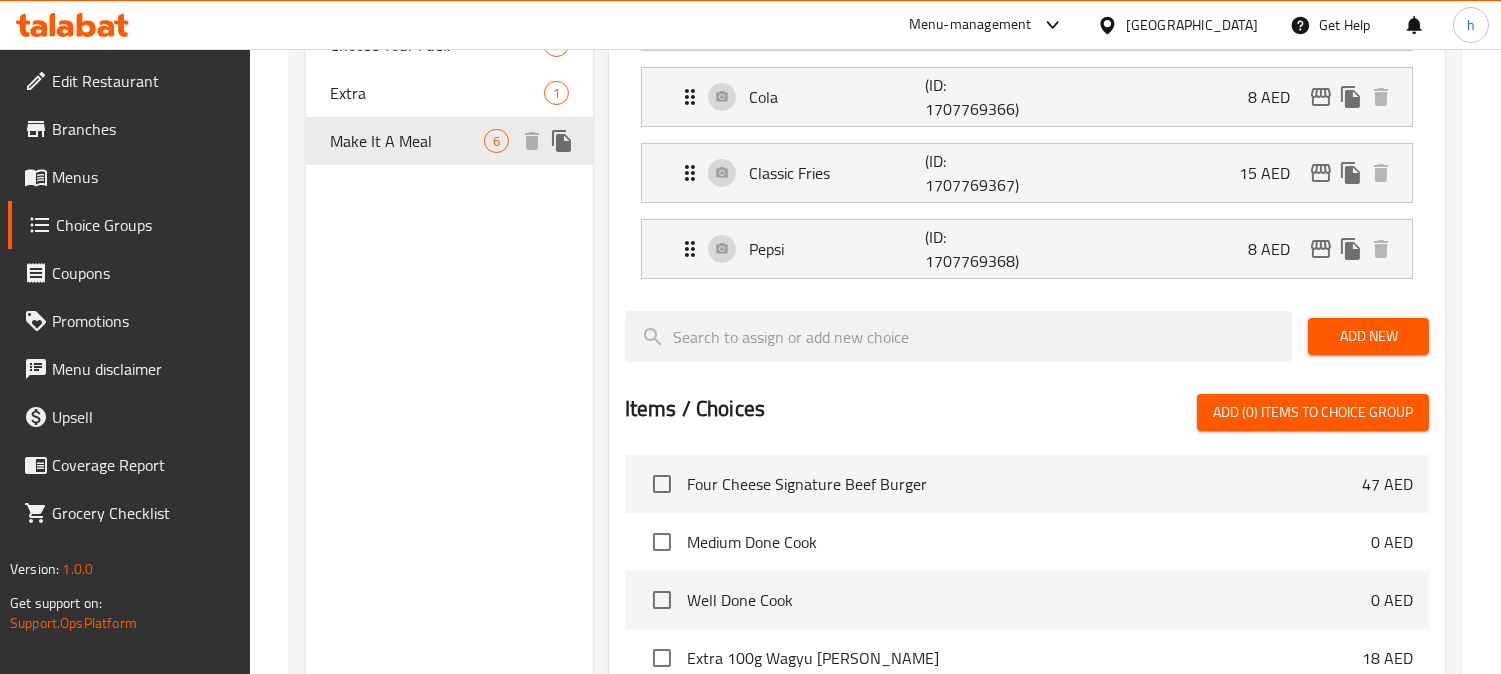 click on "Make It A Meal" at bounding box center (407, 141) 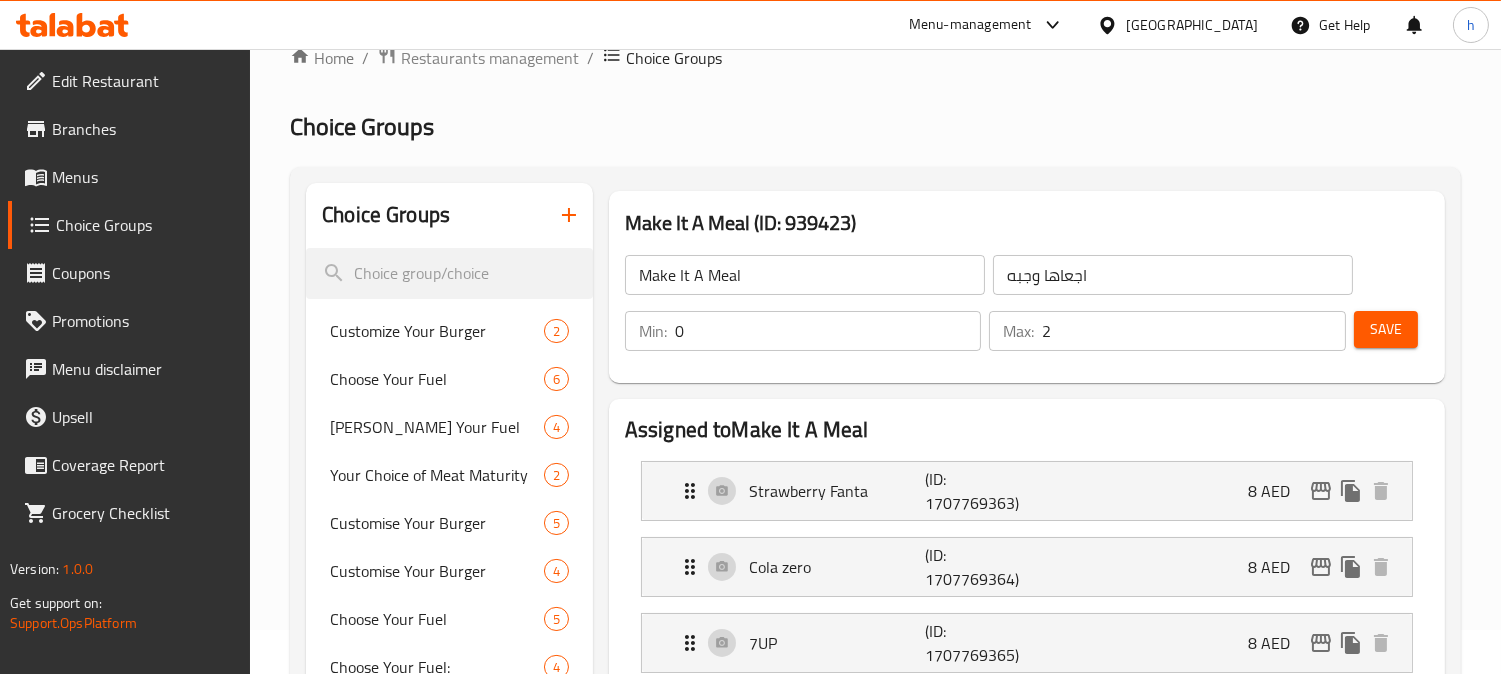 scroll, scrollTop: 0, scrollLeft: 0, axis: both 